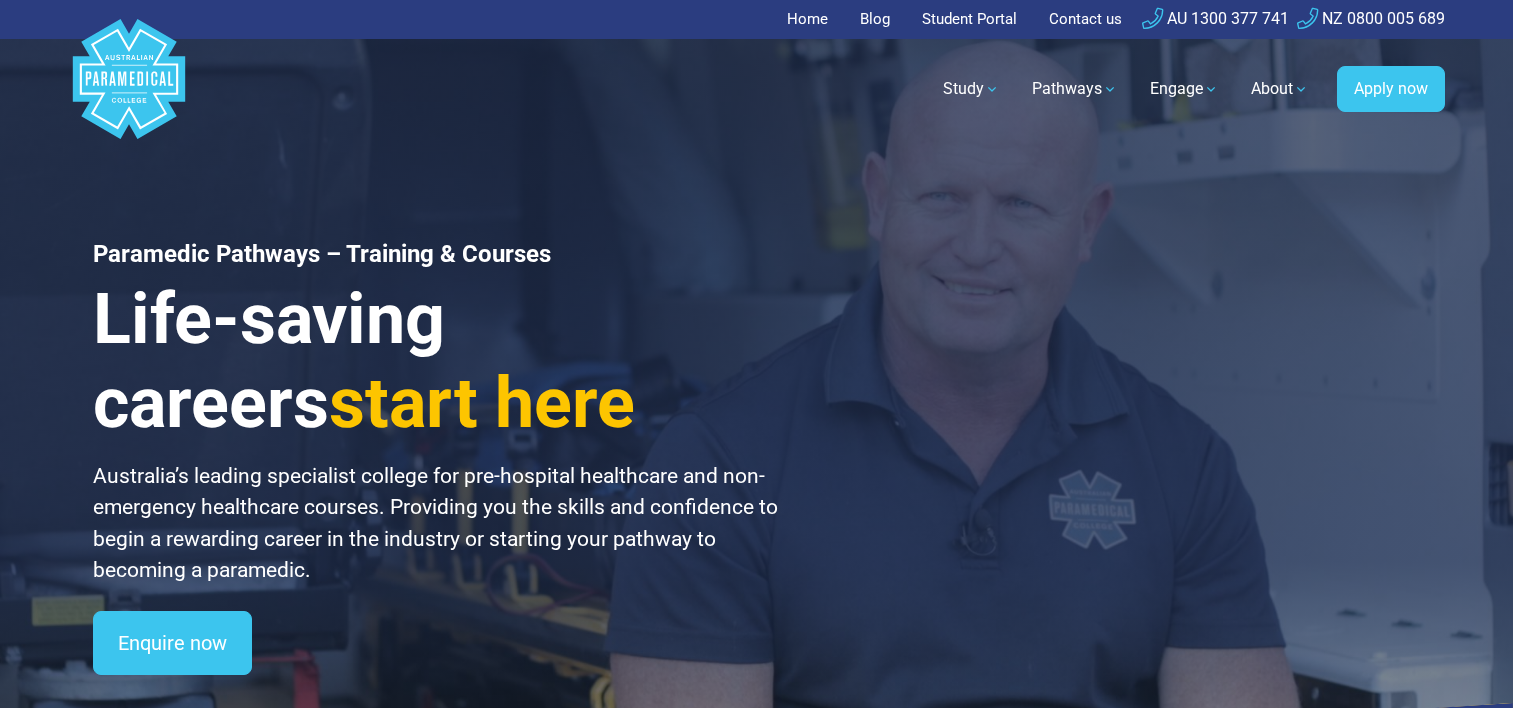 scroll, scrollTop: 0, scrollLeft: 0, axis: both 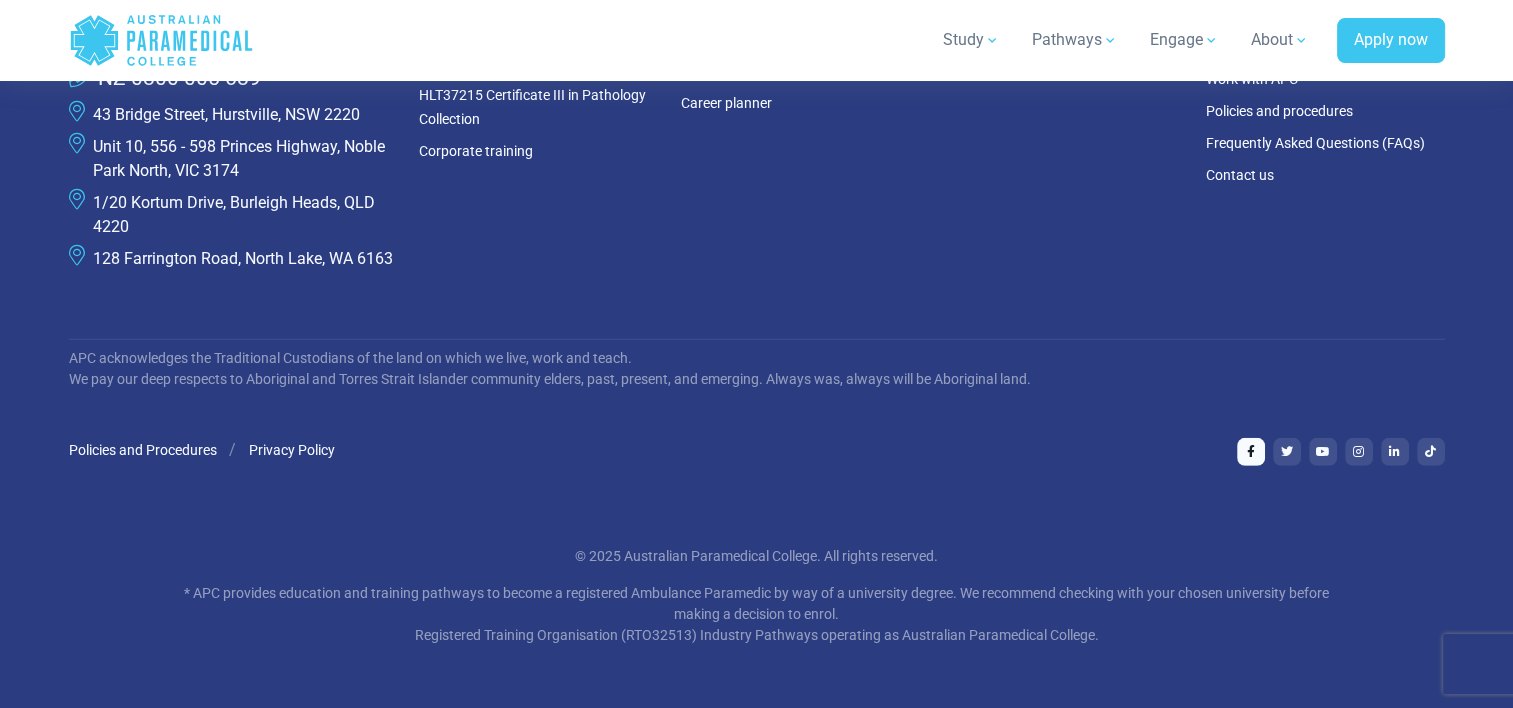 click at bounding box center [1251, 452] 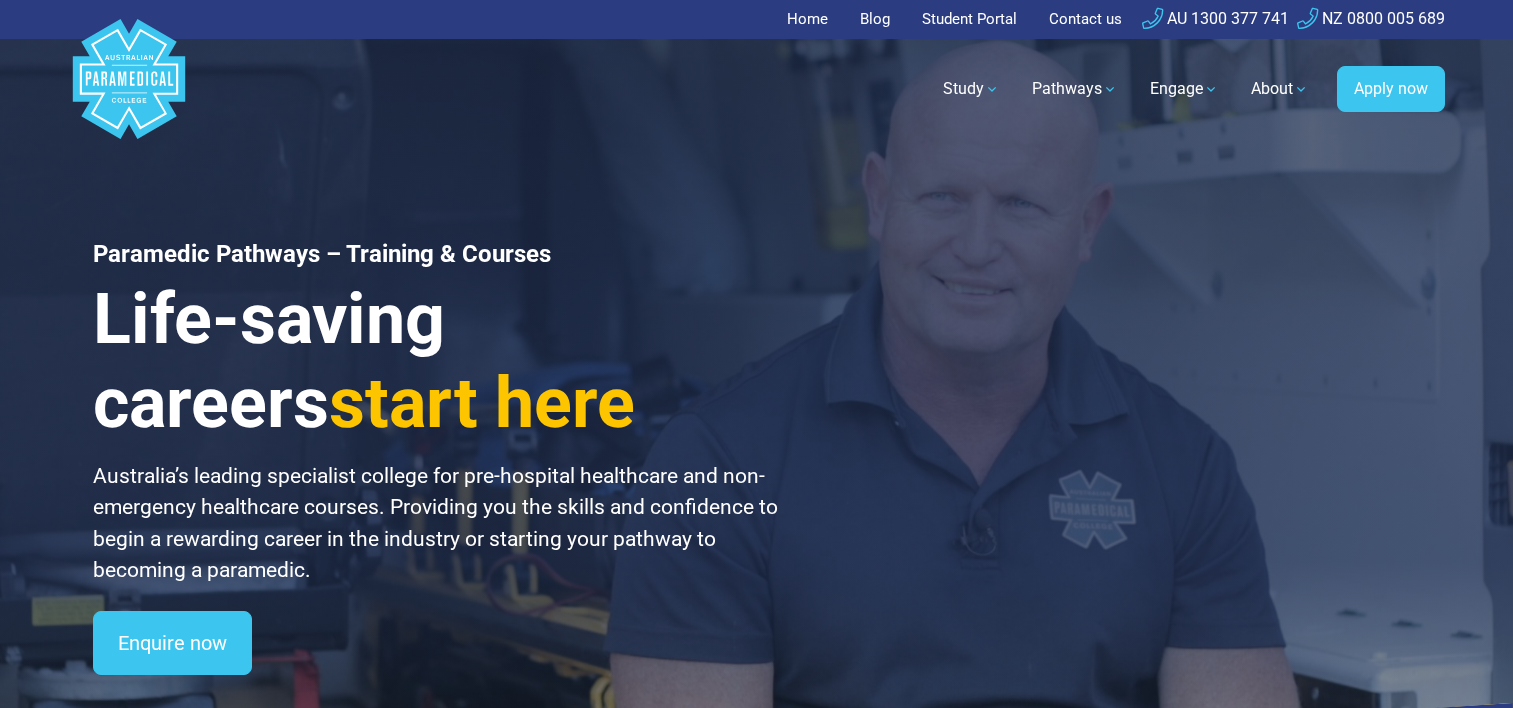 scroll, scrollTop: 0, scrollLeft: 0, axis: both 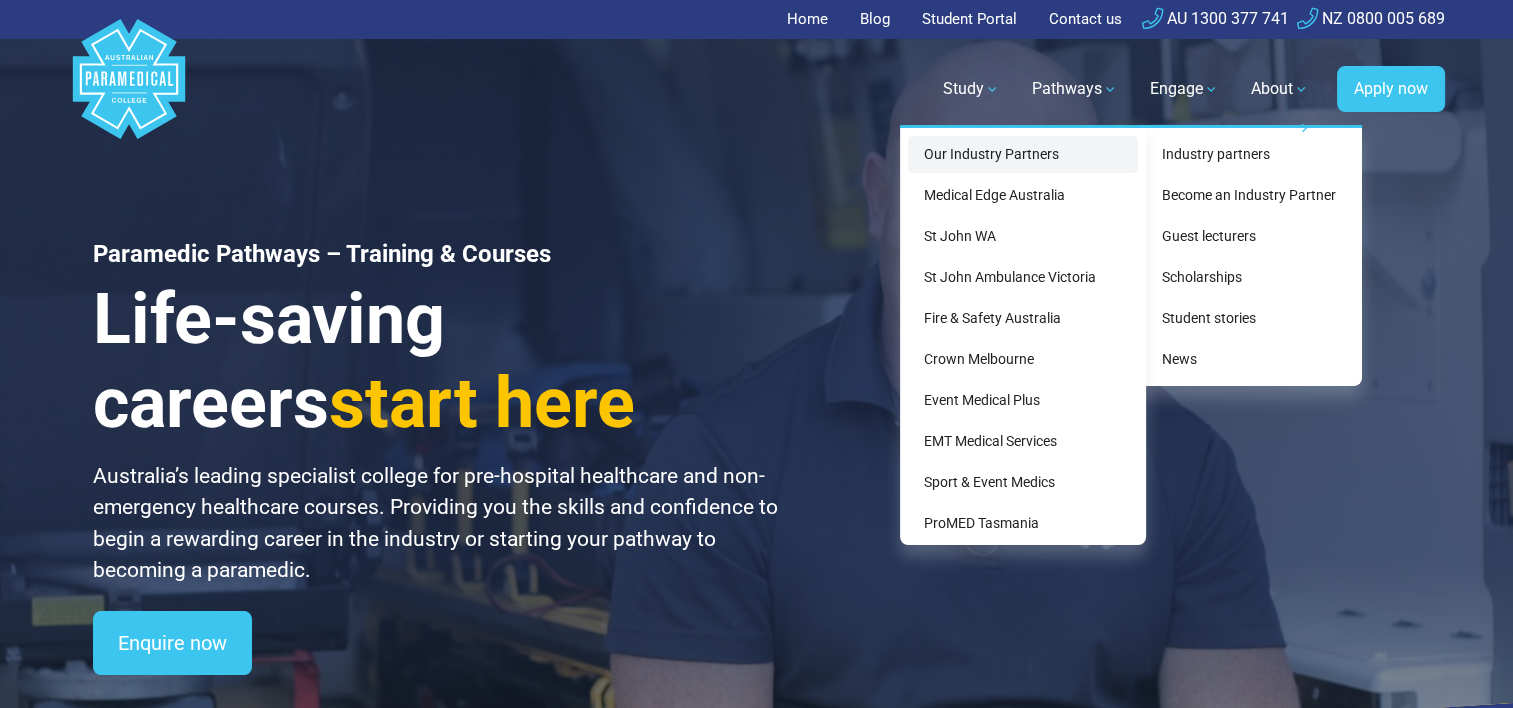 click on "Our Industry Partners" at bounding box center (1023, 154) 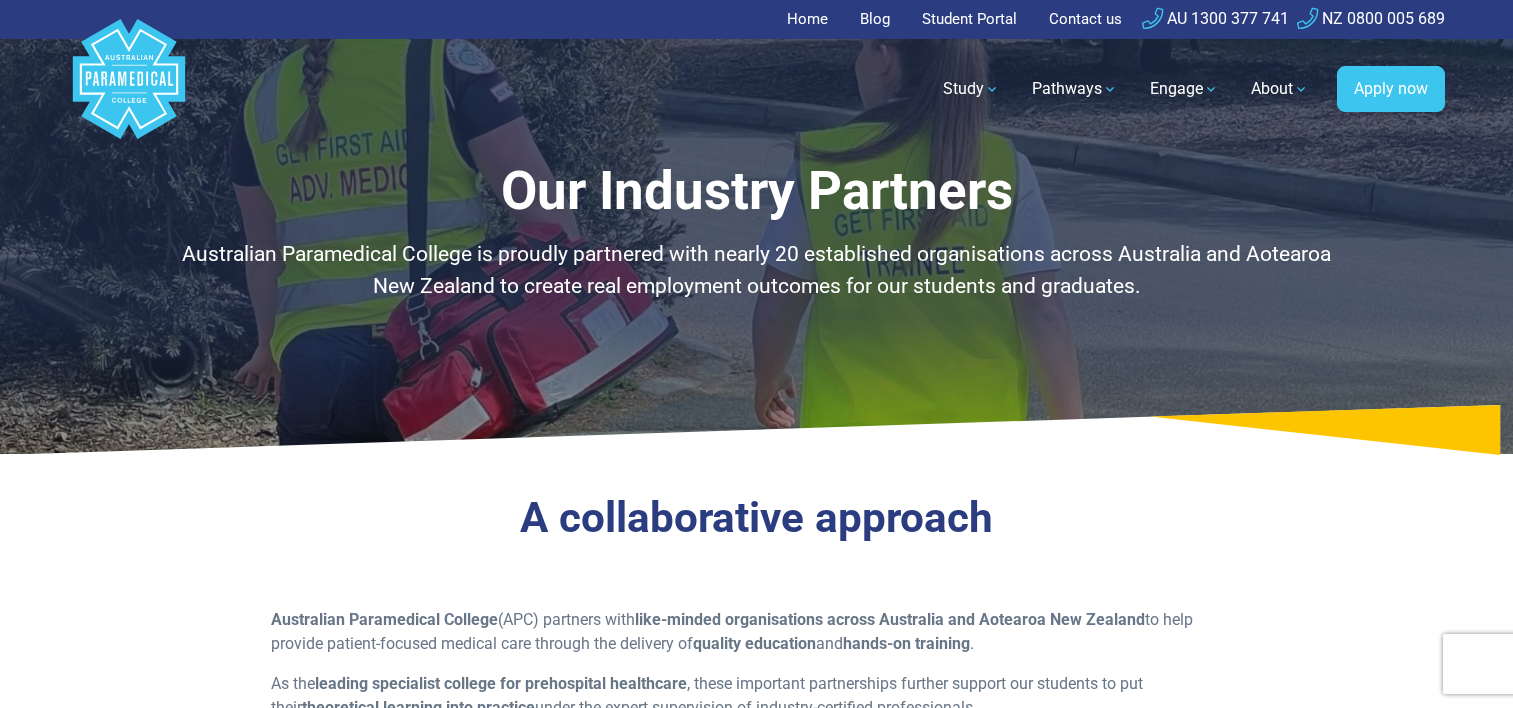scroll, scrollTop: 0, scrollLeft: 0, axis: both 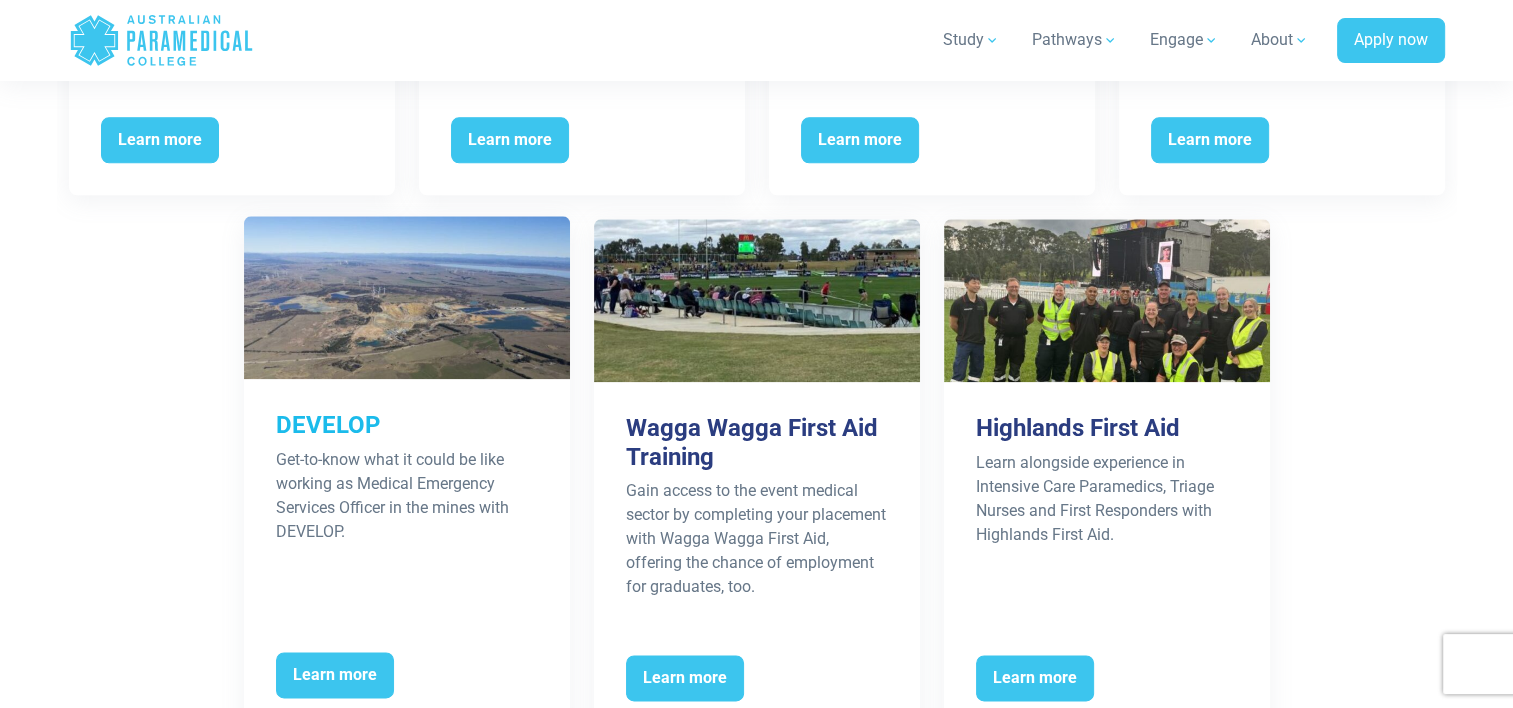 click on "DEVELOP" at bounding box center (407, 425) 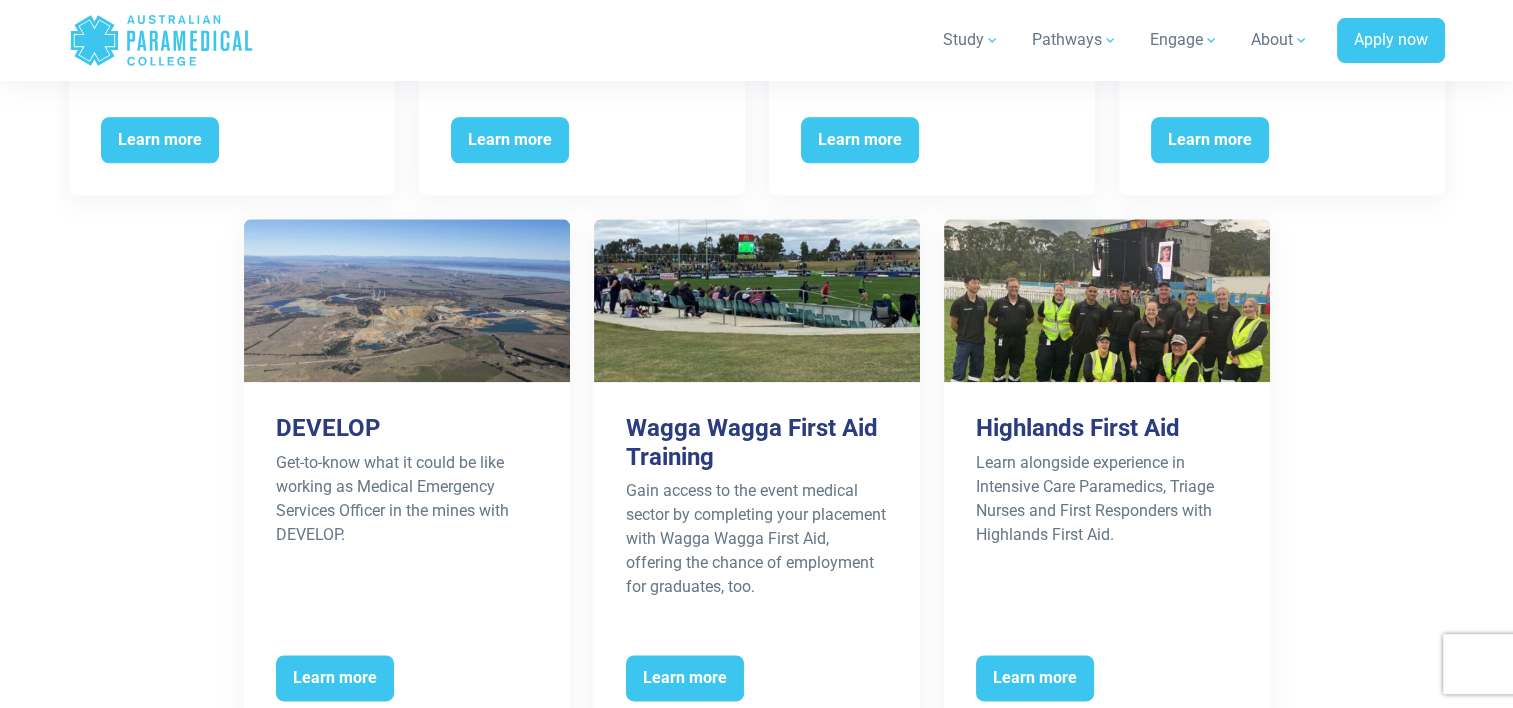 scroll, scrollTop: 2413, scrollLeft: 0, axis: vertical 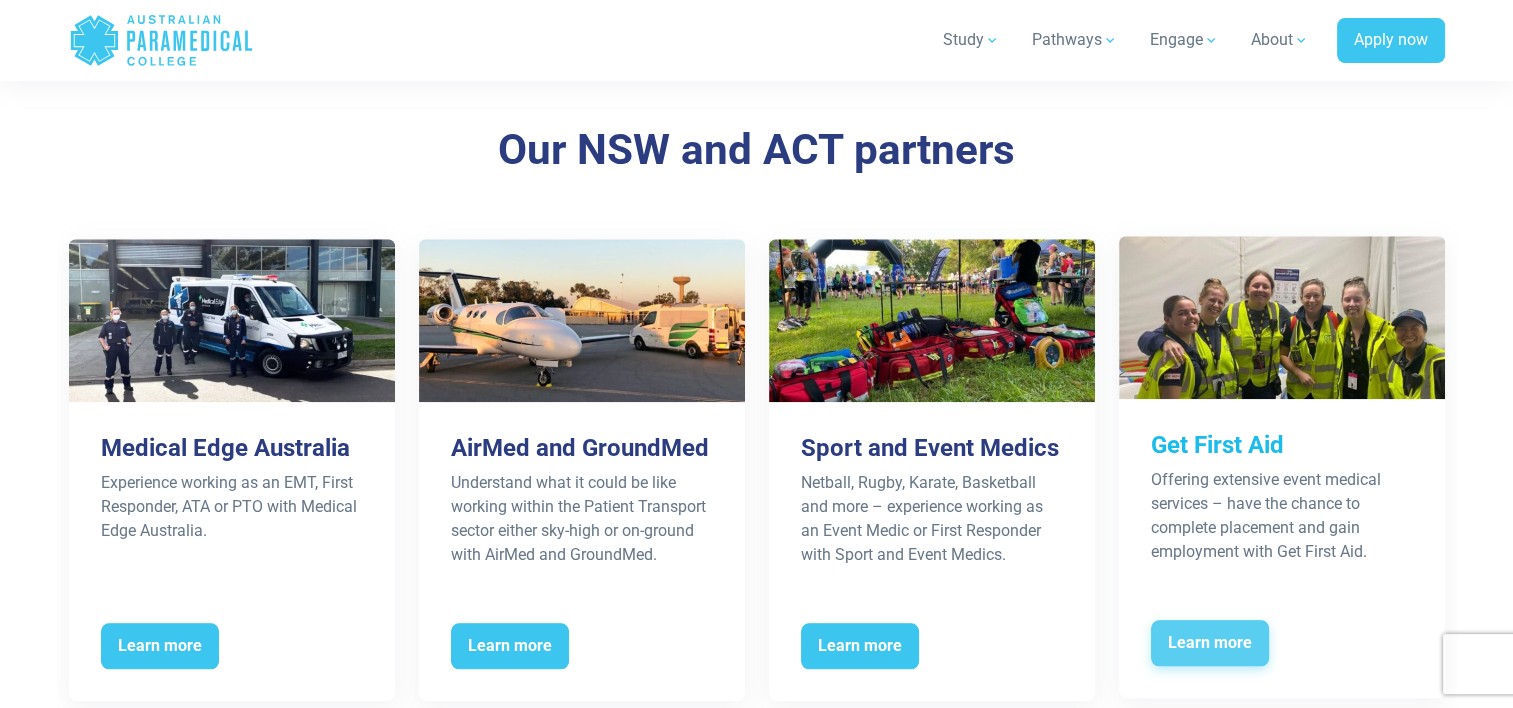 click on "Learn more" at bounding box center (1210, 643) 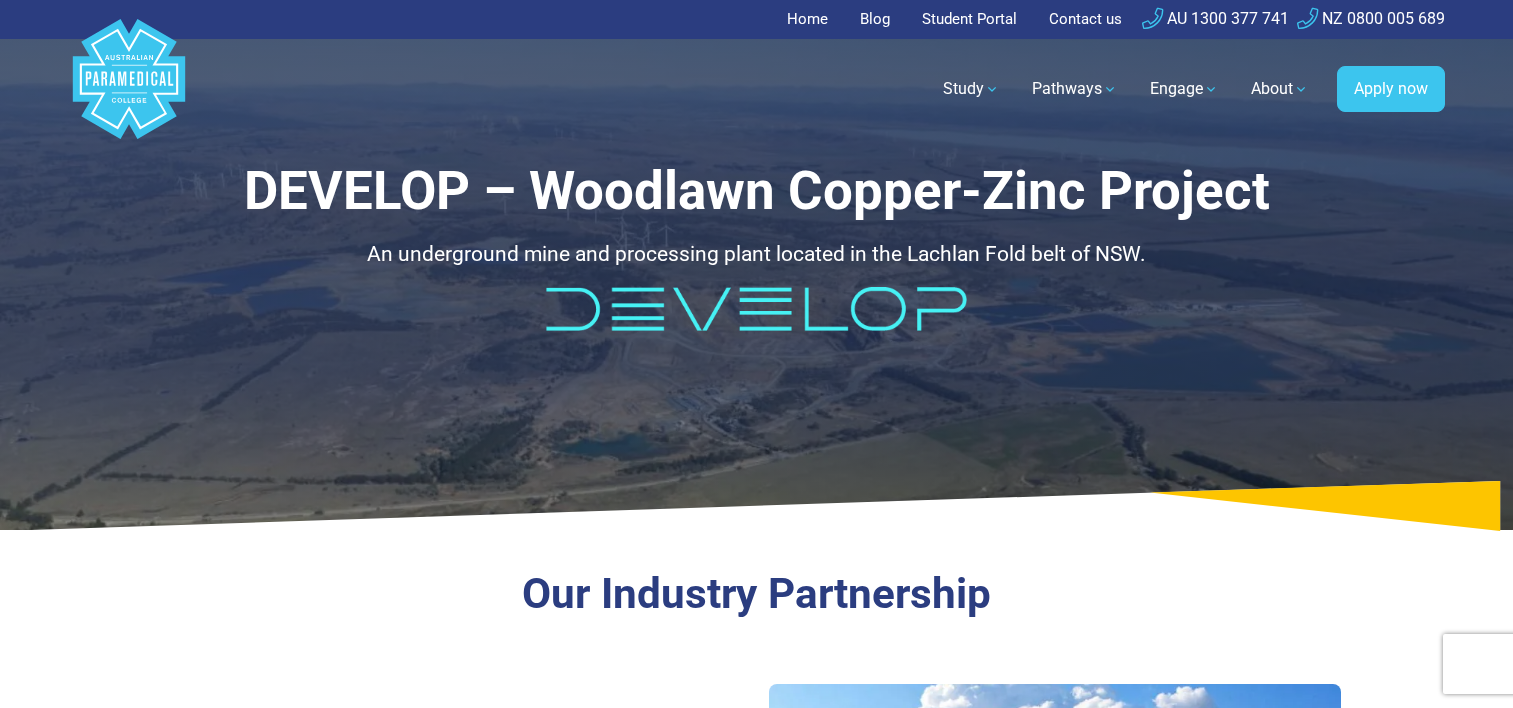scroll, scrollTop: 0, scrollLeft: 0, axis: both 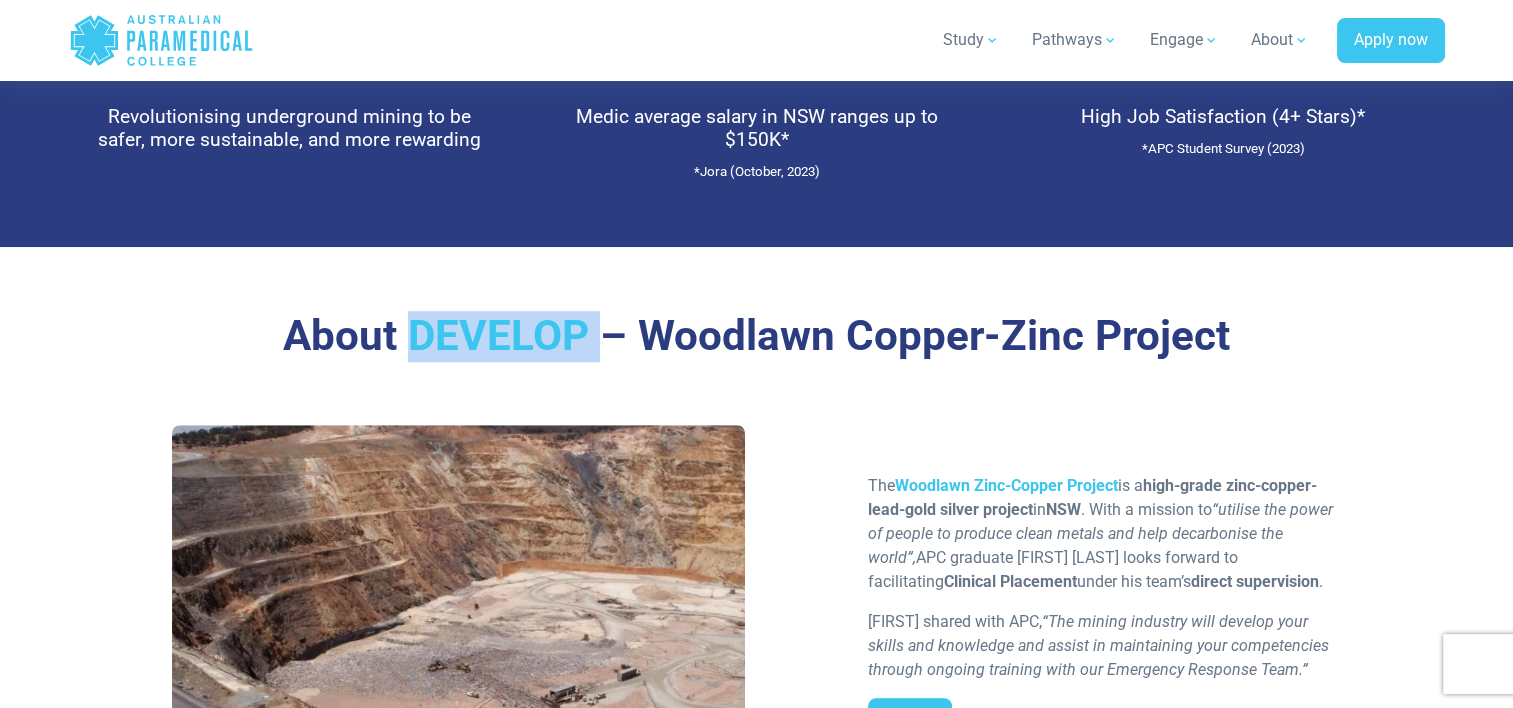 drag, startPoint x: 585, startPoint y: 336, endPoint x: 419, endPoint y: 334, distance: 166.01205 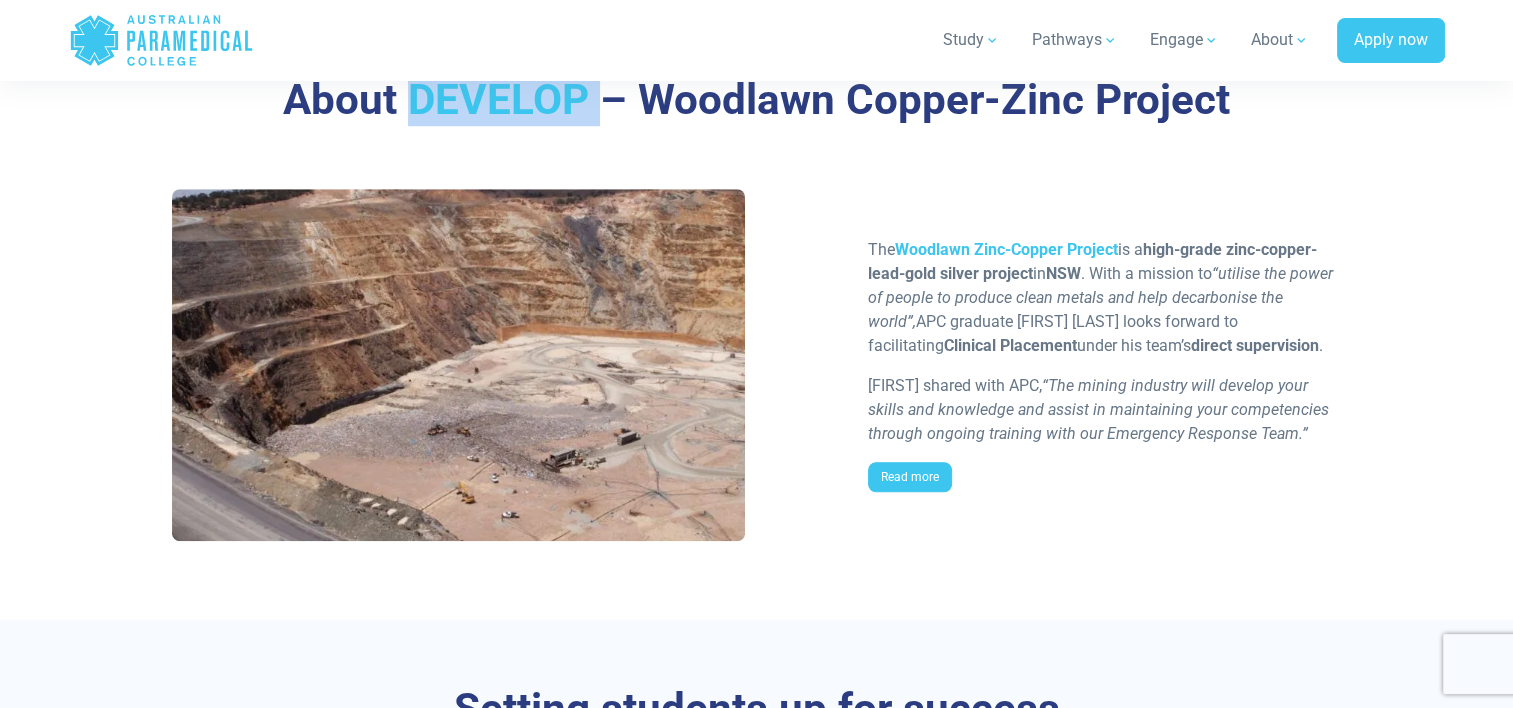 scroll, scrollTop: 1562, scrollLeft: 0, axis: vertical 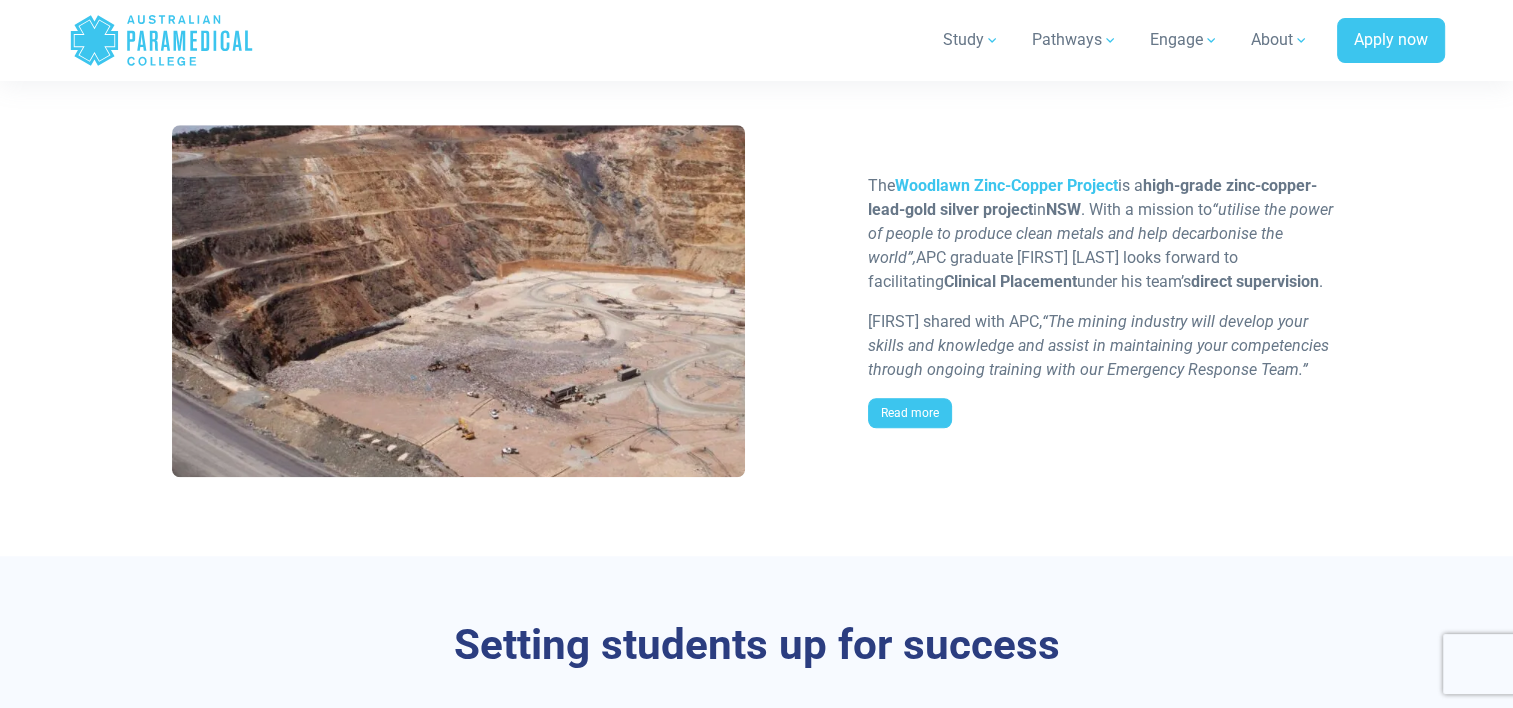 drag, startPoint x: 967, startPoint y: 393, endPoint x: 961, endPoint y: 410, distance: 18.027756 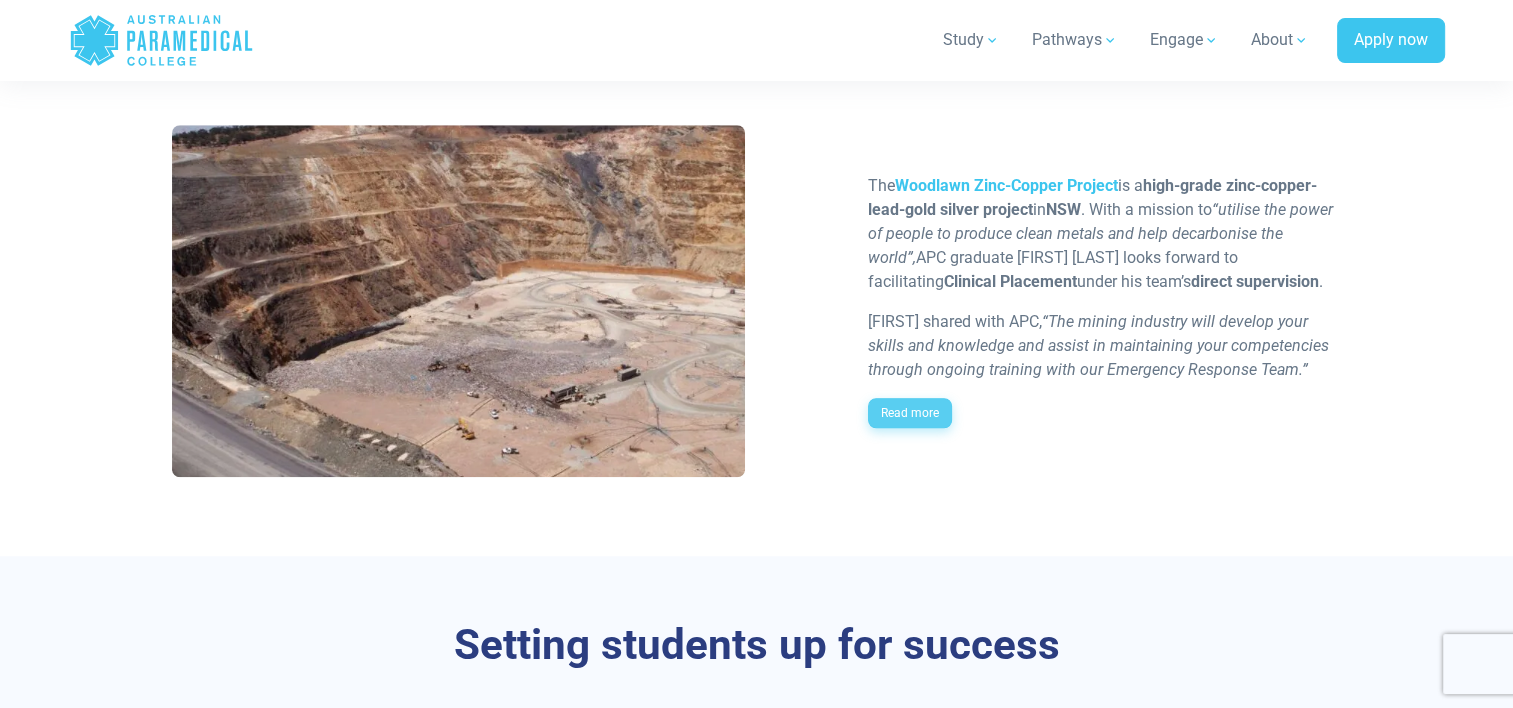 click on "Read more" at bounding box center (910, 413) 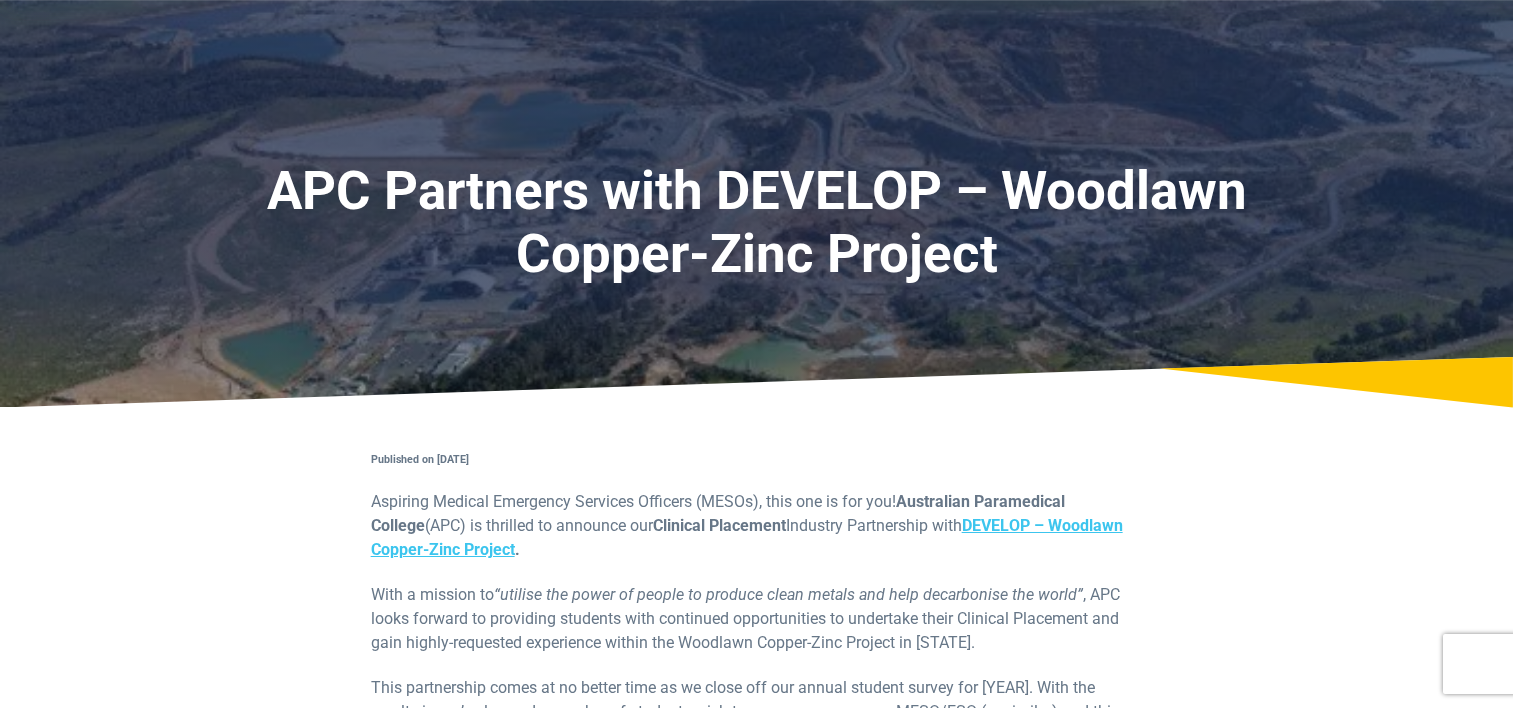 scroll, scrollTop: 600, scrollLeft: 0, axis: vertical 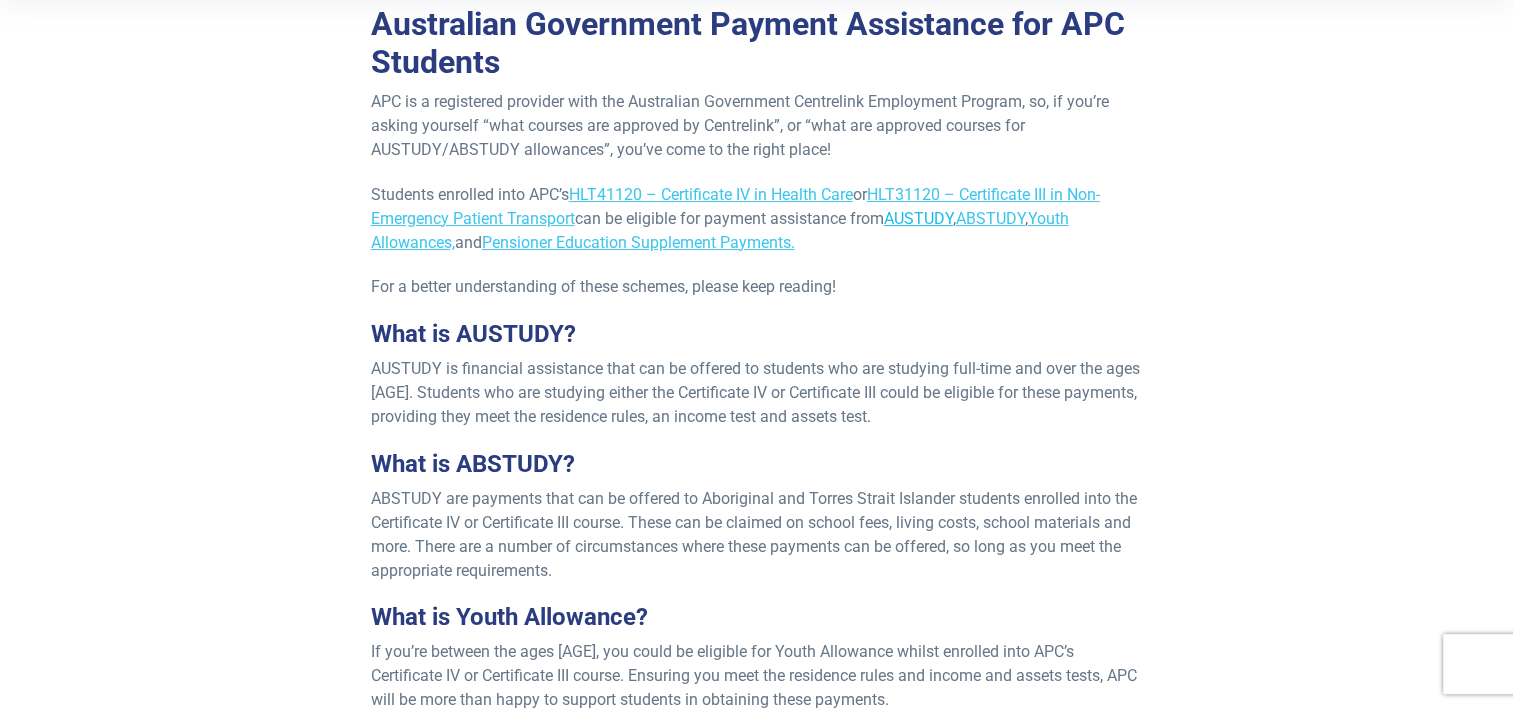 click on "AUSTUDY" at bounding box center (918, 218) 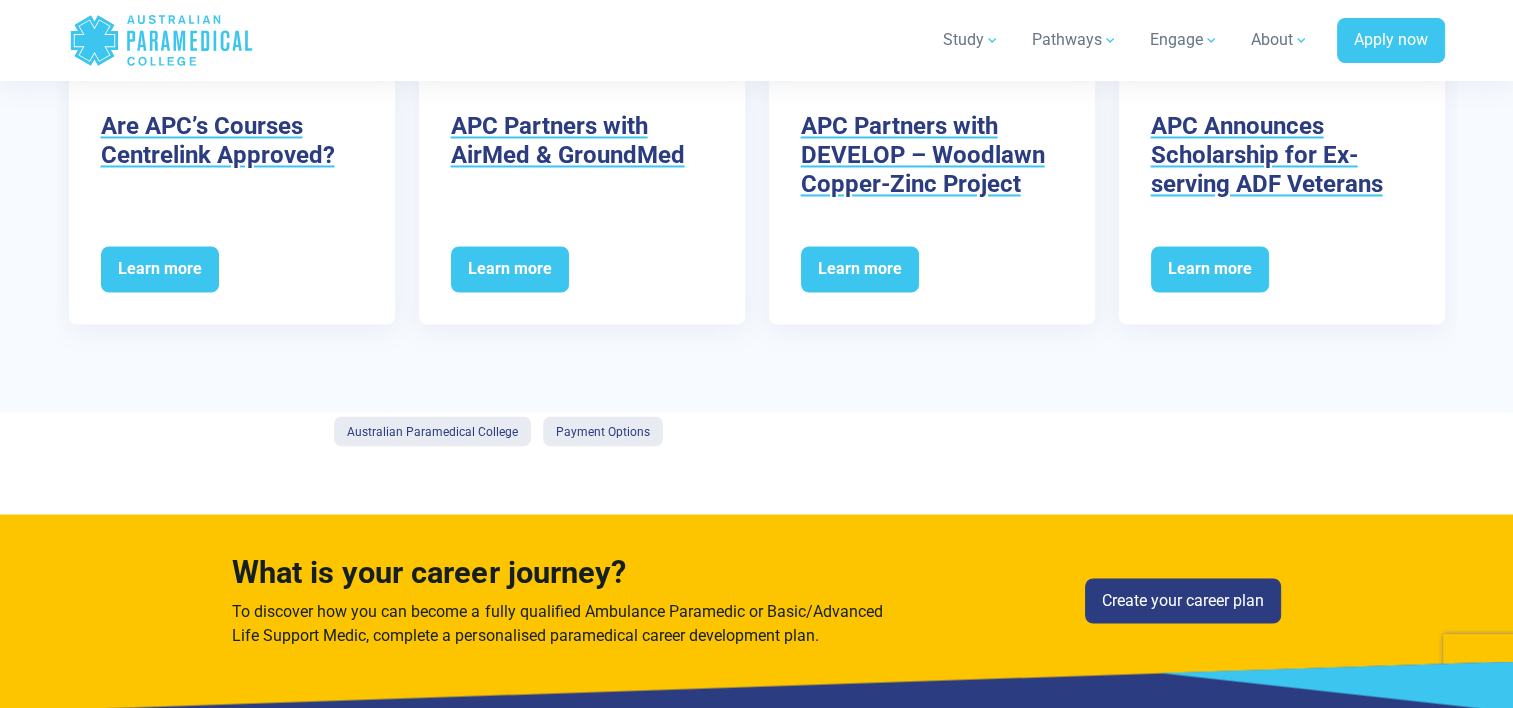 scroll, scrollTop: 3529, scrollLeft: 0, axis: vertical 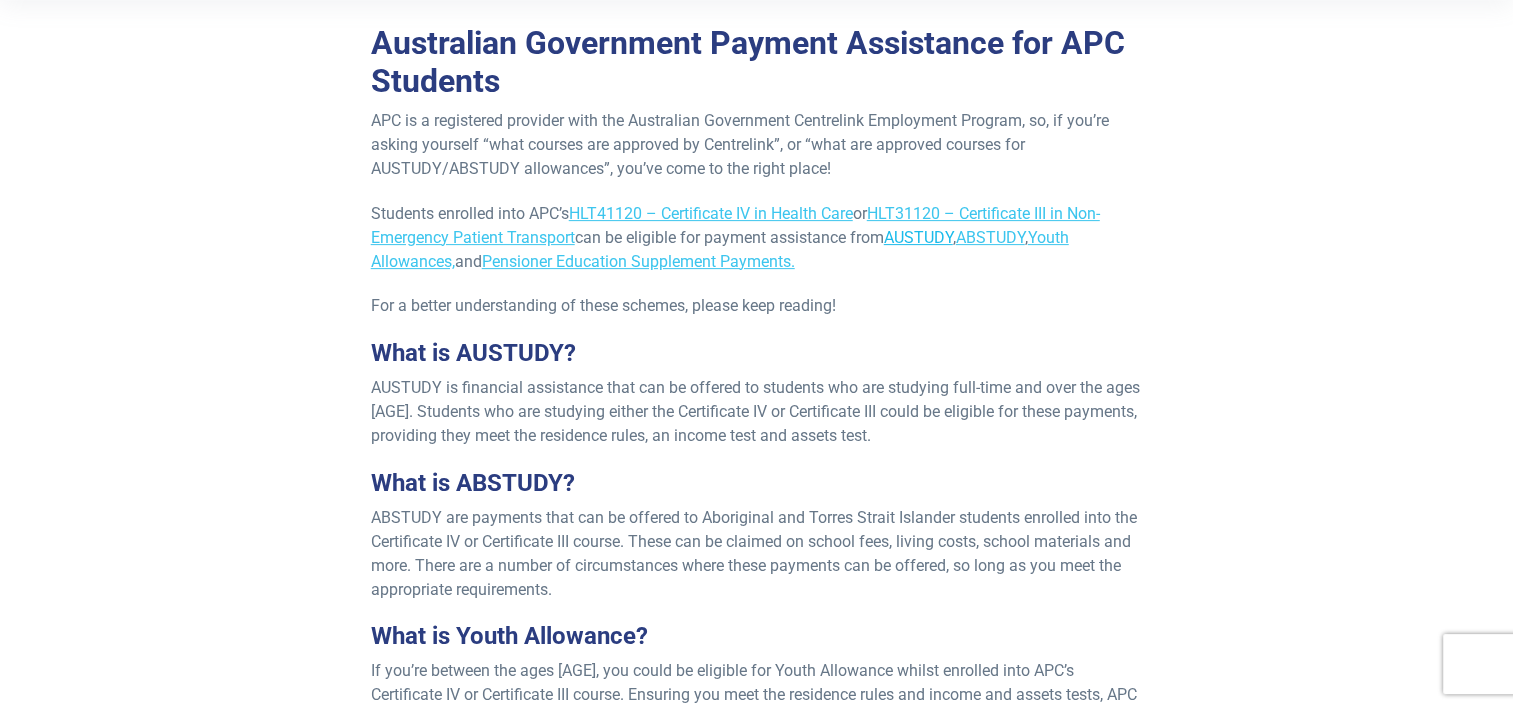 click on "AUSTUDY" at bounding box center (918, 237) 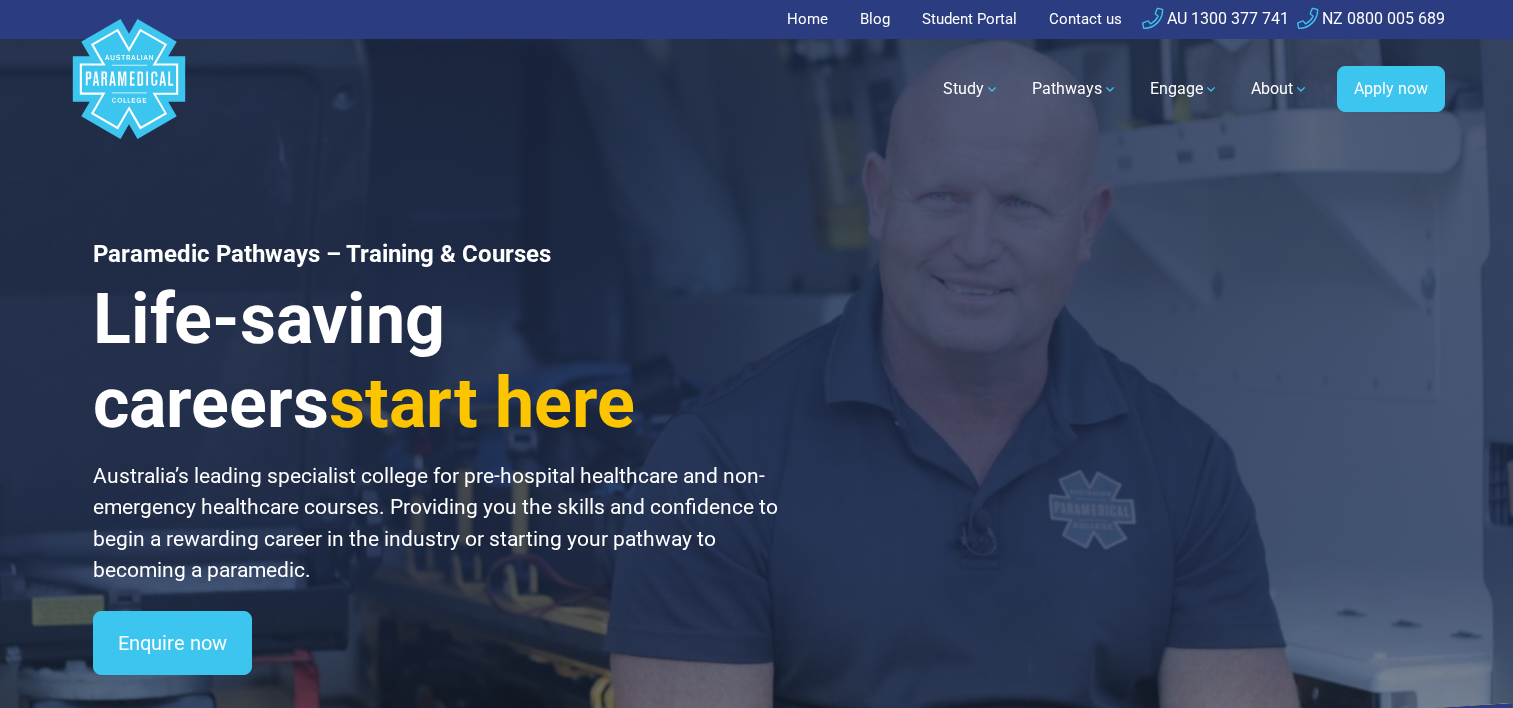 scroll, scrollTop: 0, scrollLeft: 0, axis: both 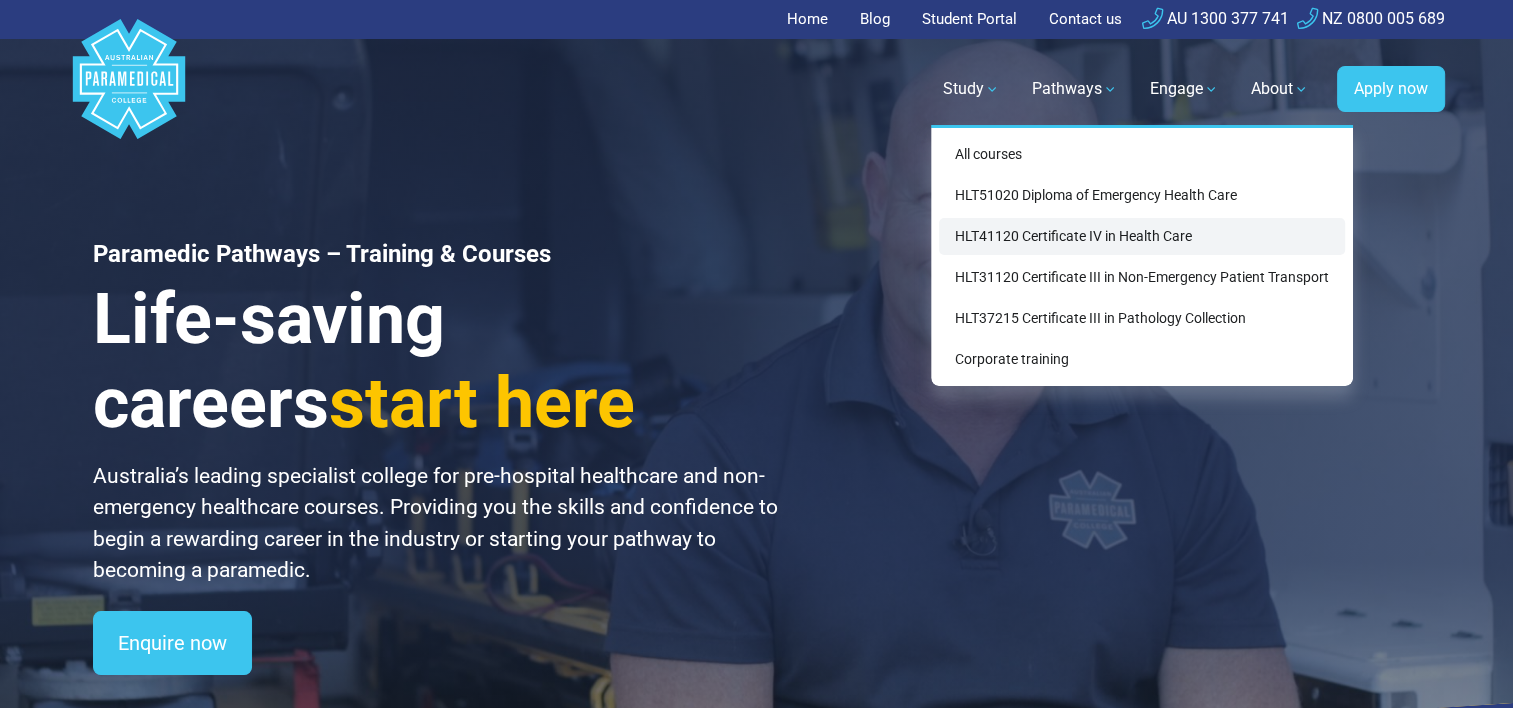 click on "HLT41120 Certificate IV in Health Care" at bounding box center [1142, 236] 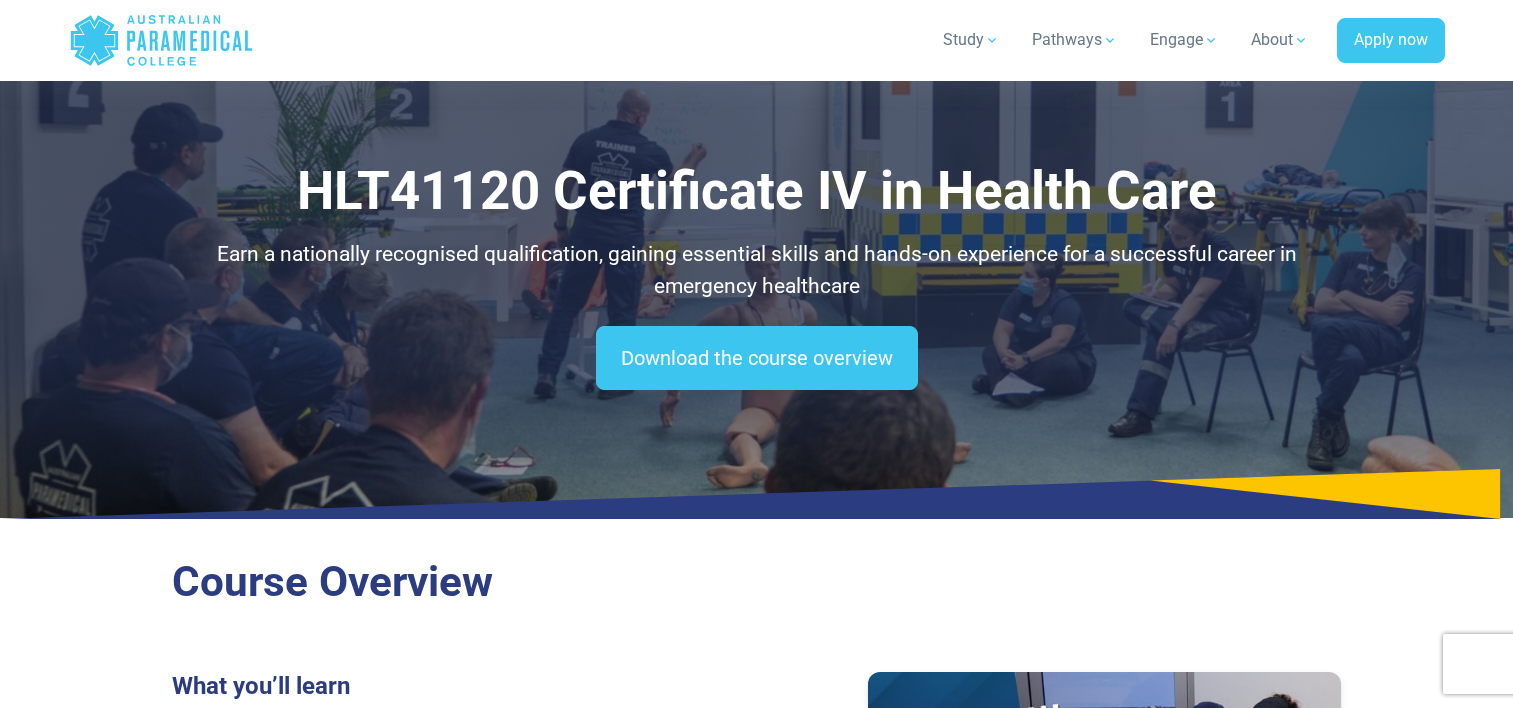 scroll, scrollTop: 1010, scrollLeft: 0, axis: vertical 